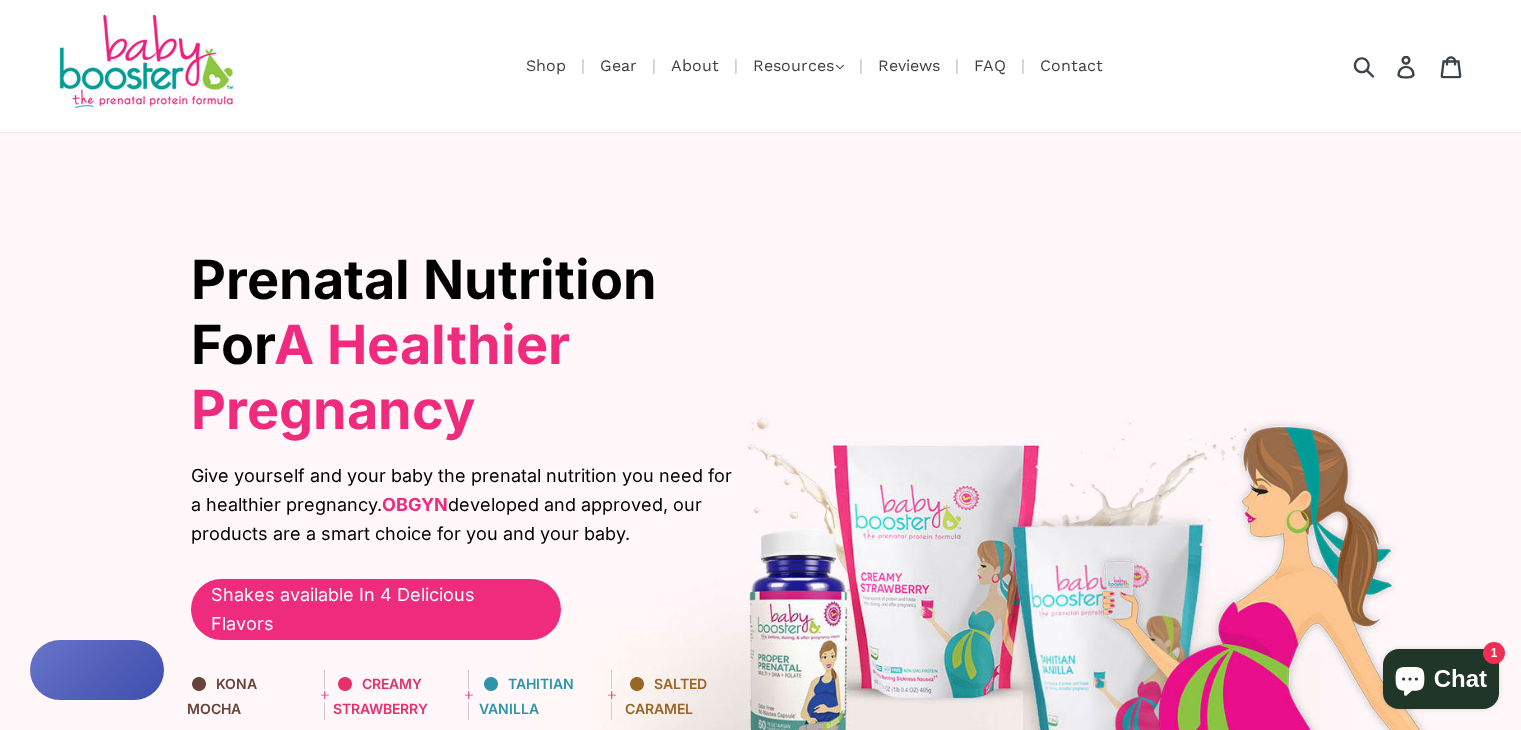 scroll, scrollTop: 0, scrollLeft: 0, axis: both 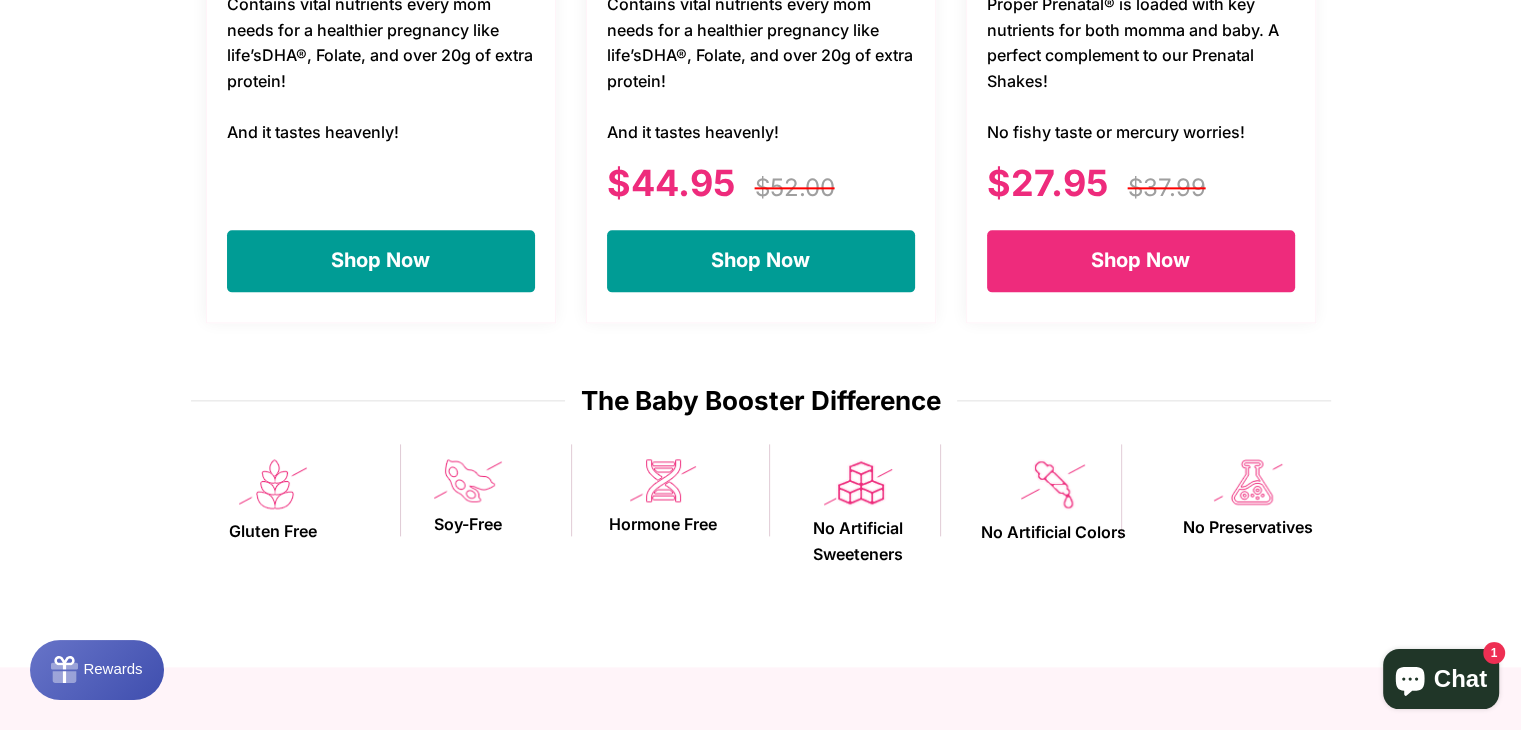 click on "Shop Now" at bounding box center (1140, 260) 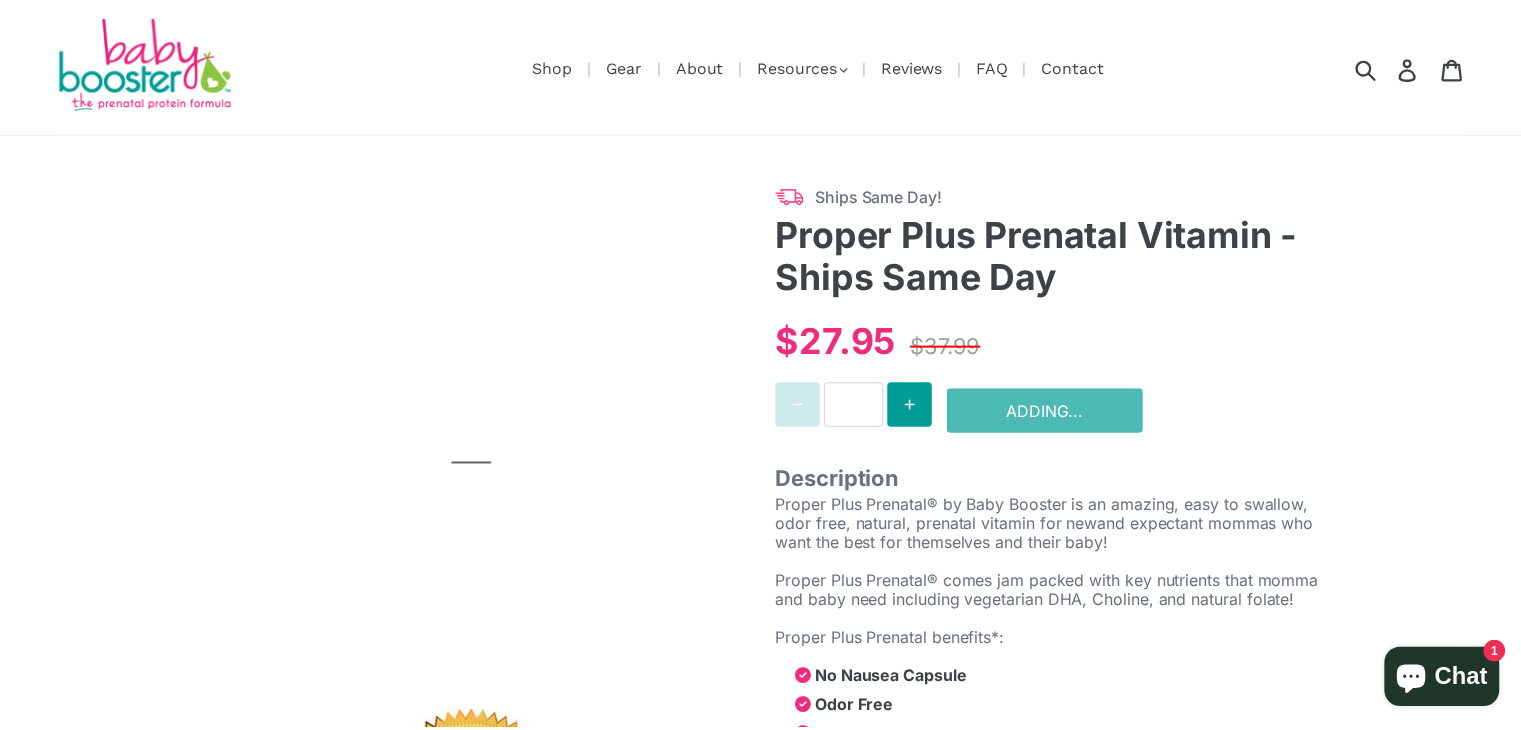 scroll, scrollTop: 0, scrollLeft: 0, axis: both 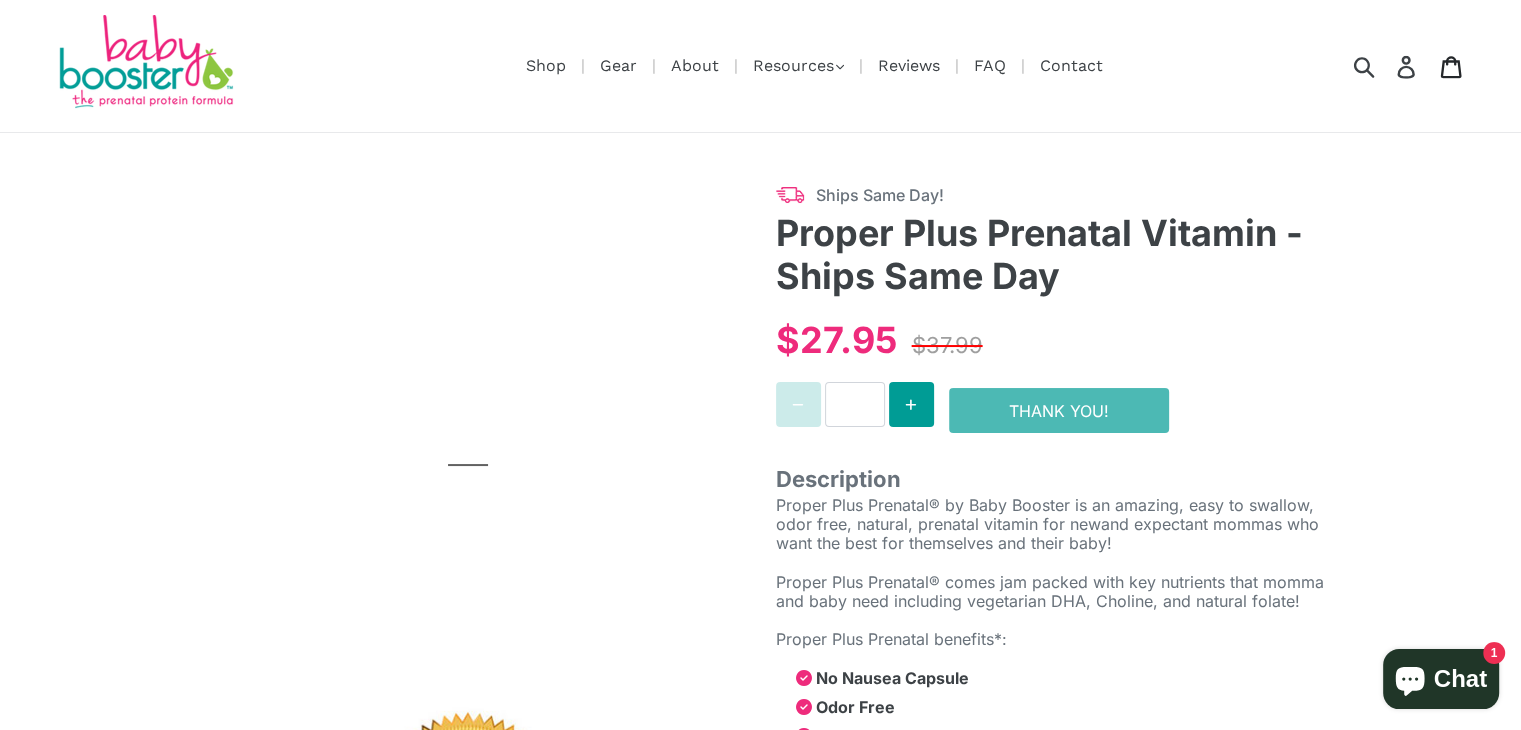 click 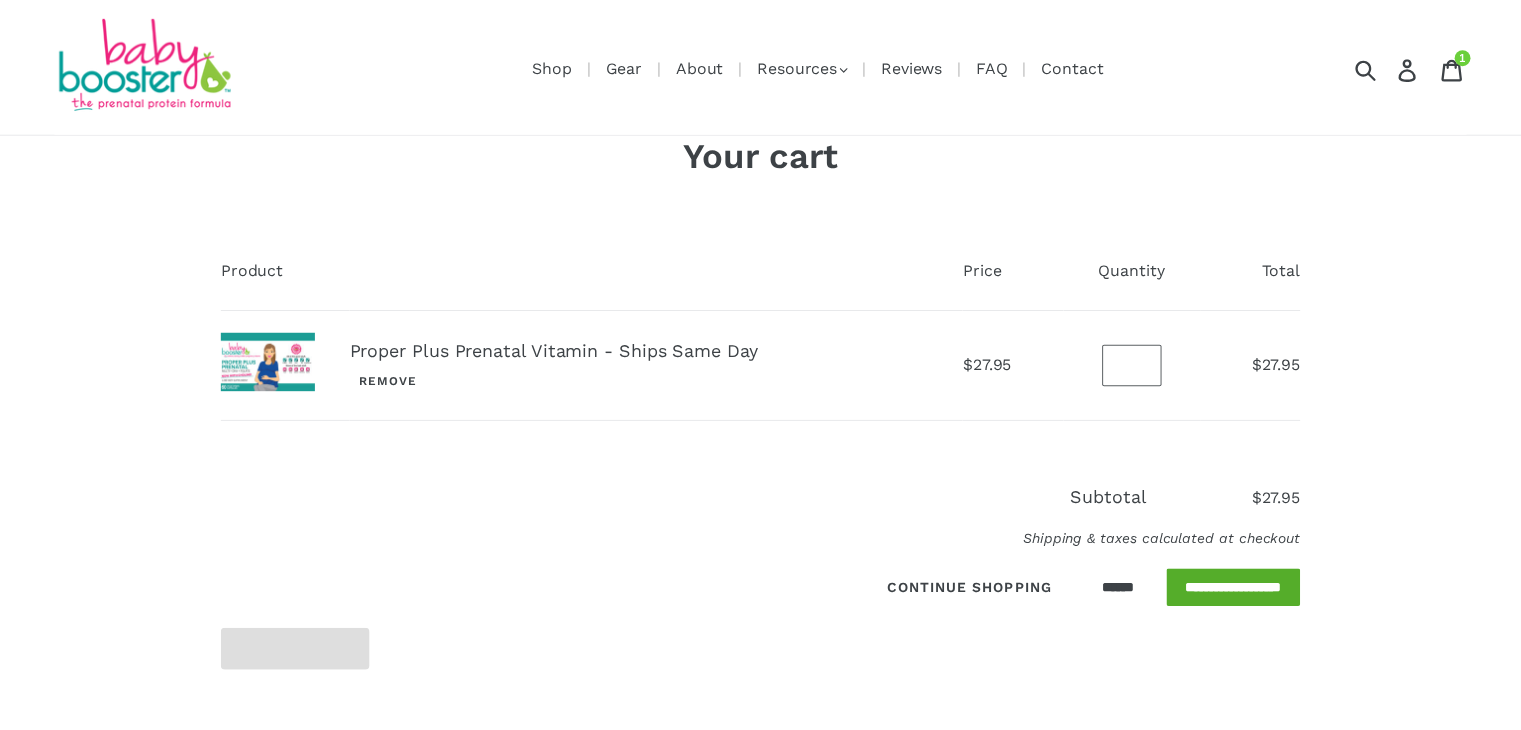scroll, scrollTop: 0, scrollLeft: 0, axis: both 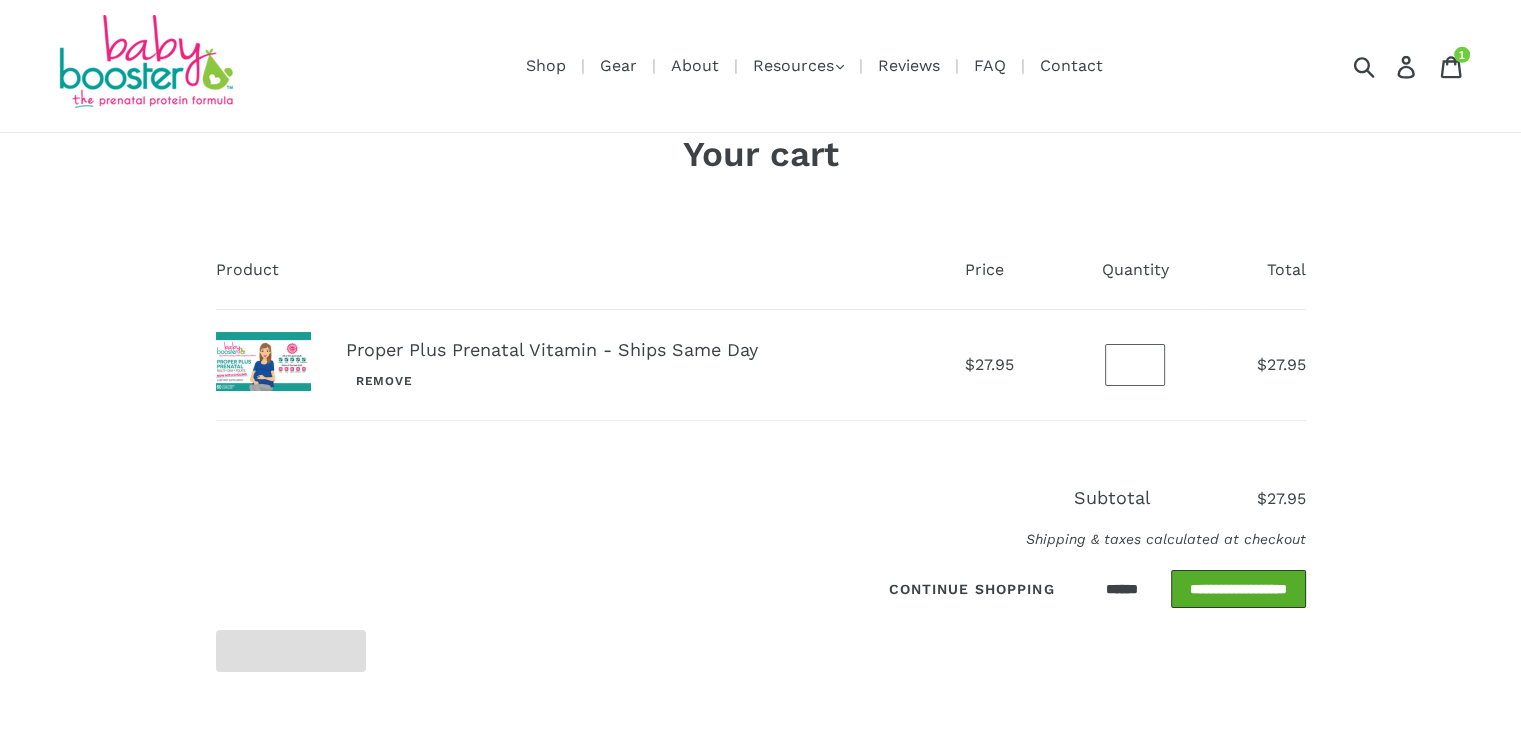 click on "**********" at bounding box center [1238, 589] 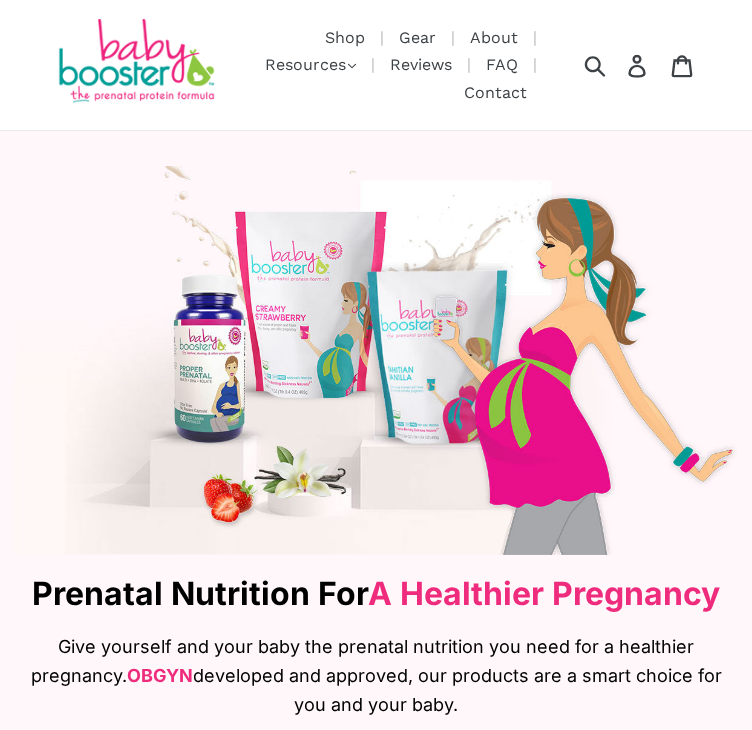 scroll, scrollTop: 0, scrollLeft: 0, axis: both 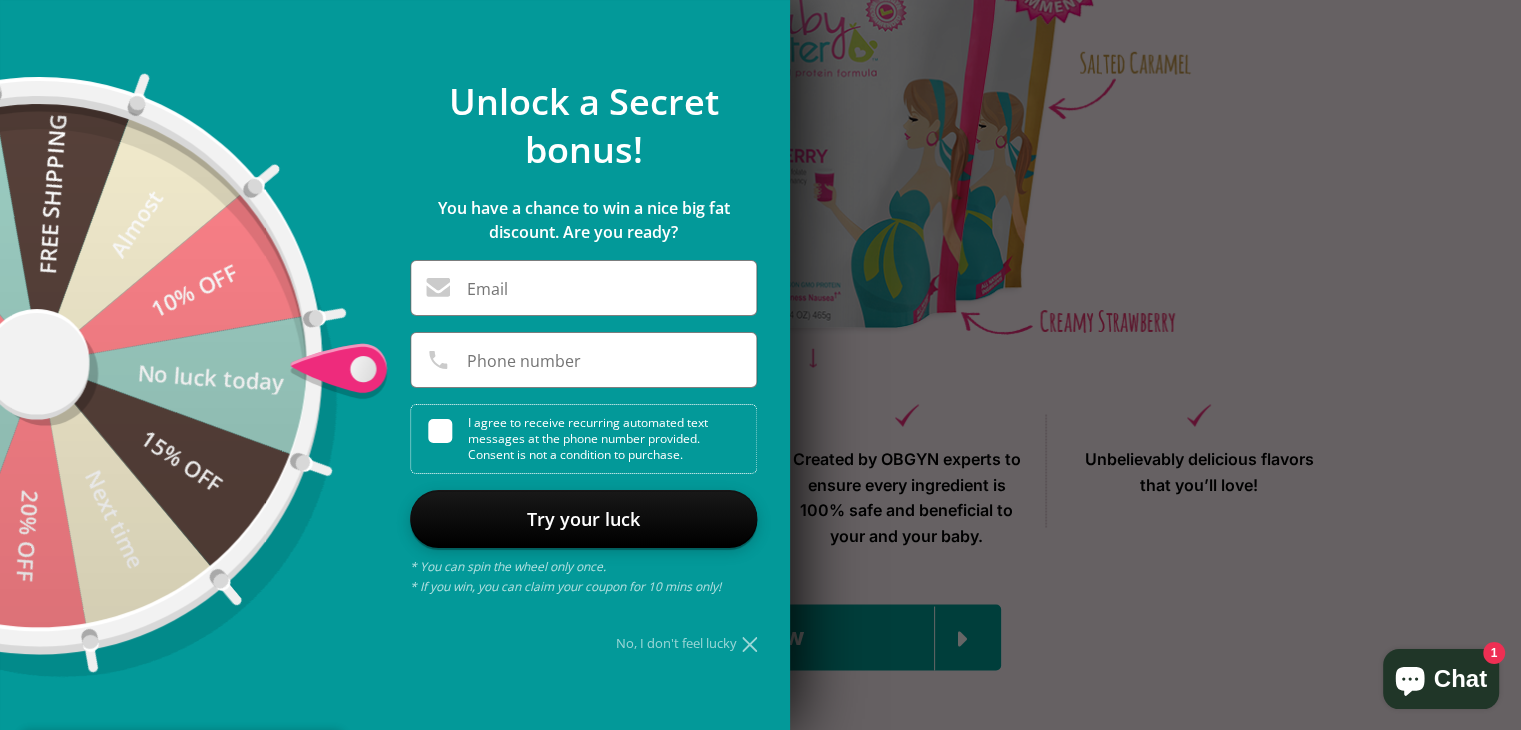 click at bounding box center [760, 365] 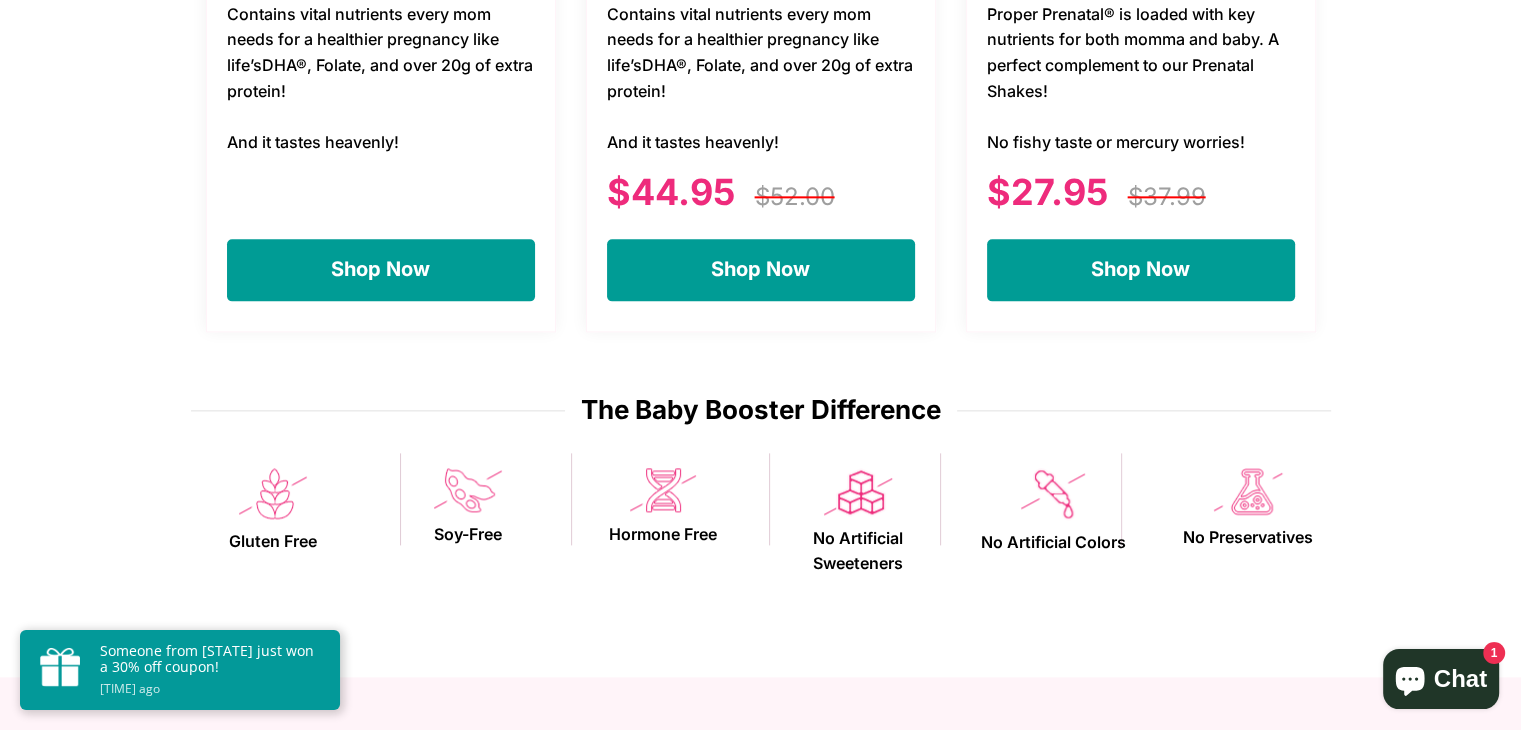 scroll, scrollTop: 2439, scrollLeft: 0, axis: vertical 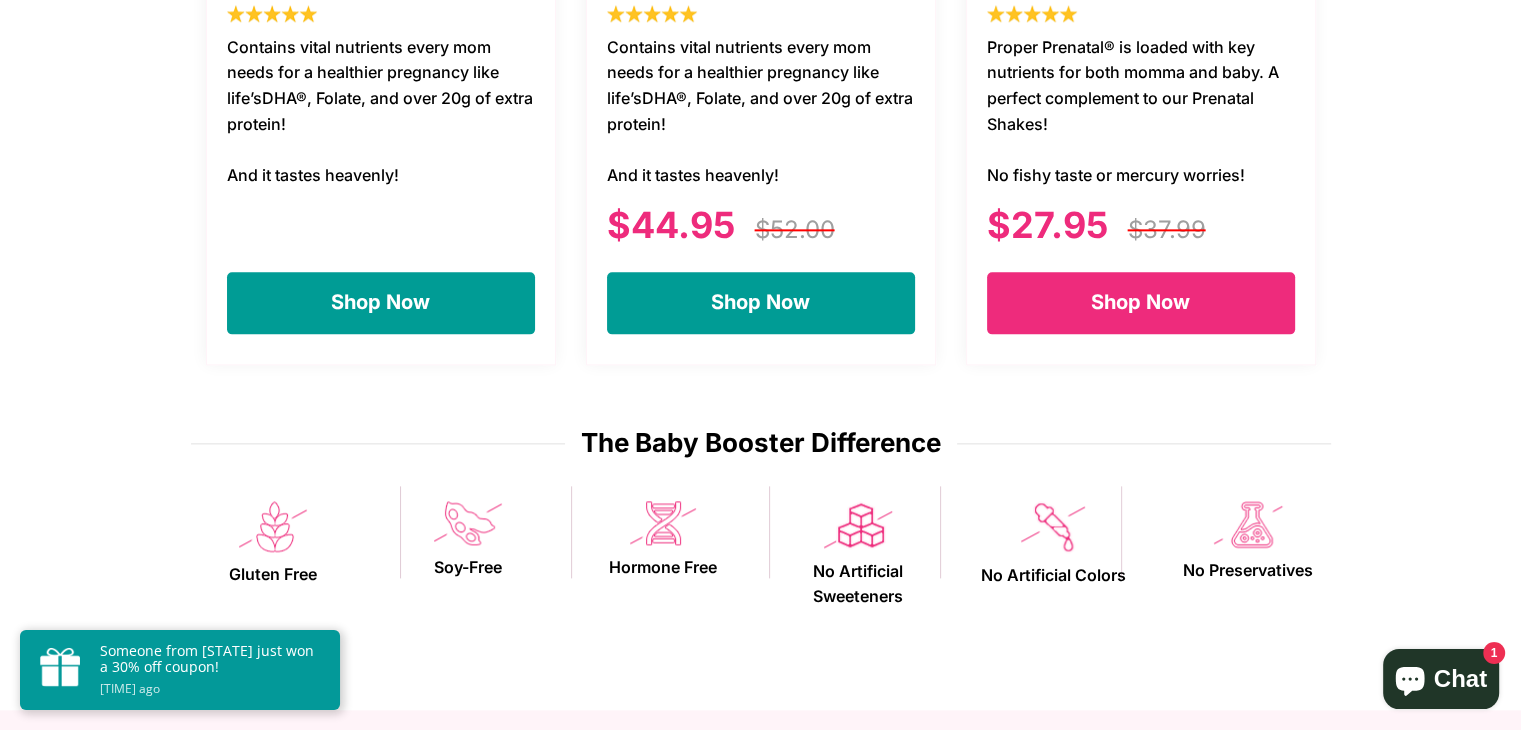 click on "Shop Now" at bounding box center (1140, 302) 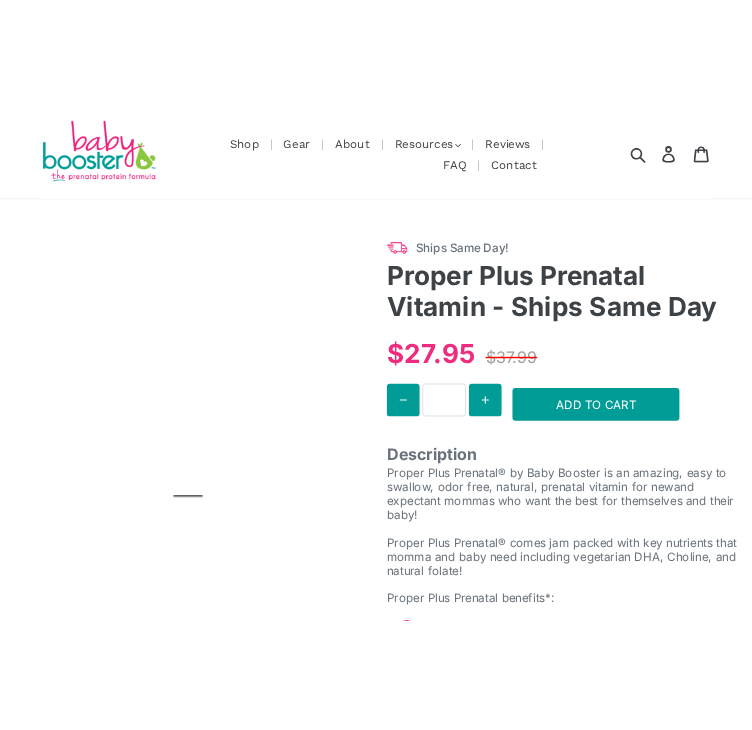 scroll, scrollTop: 0, scrollLeft: 0, axis: both 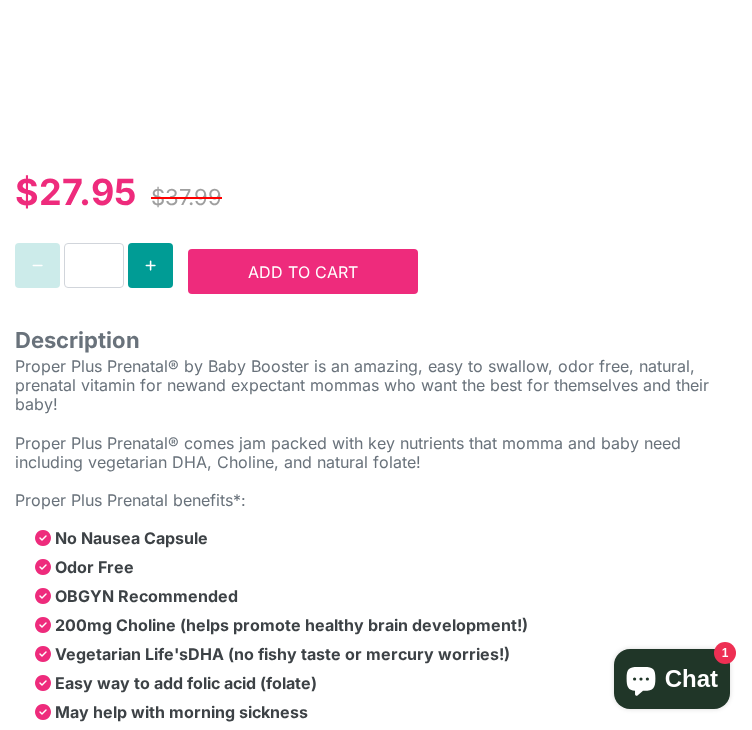 click on "Add to Cart" at bounding box center [303, 272] 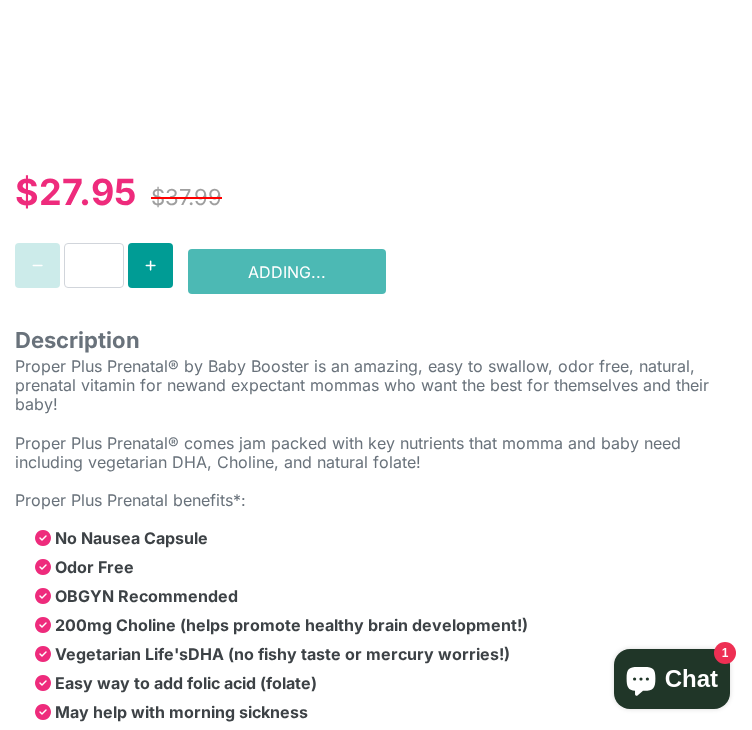 select on "******" 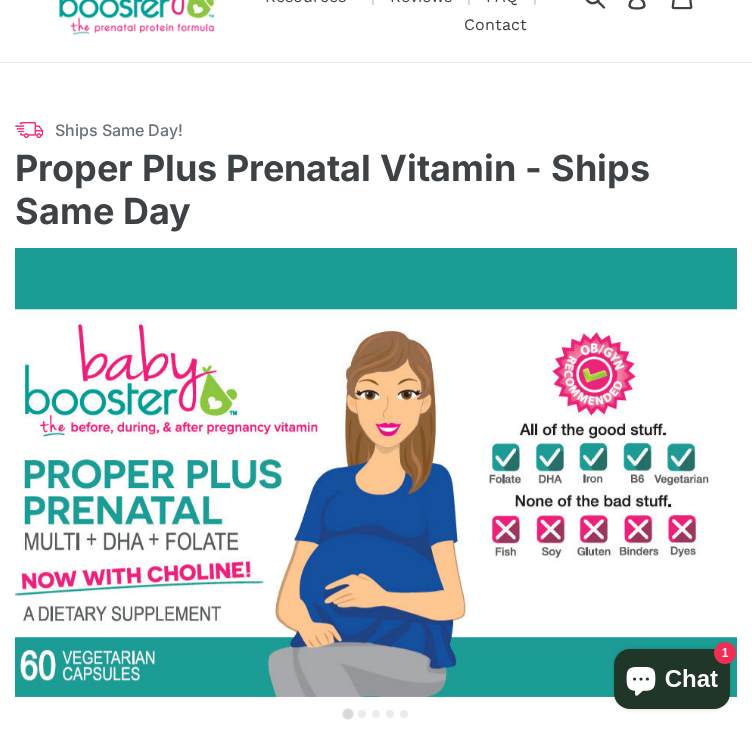 scroll, scrollTop: 0, scrollLeft: 0, axis: both 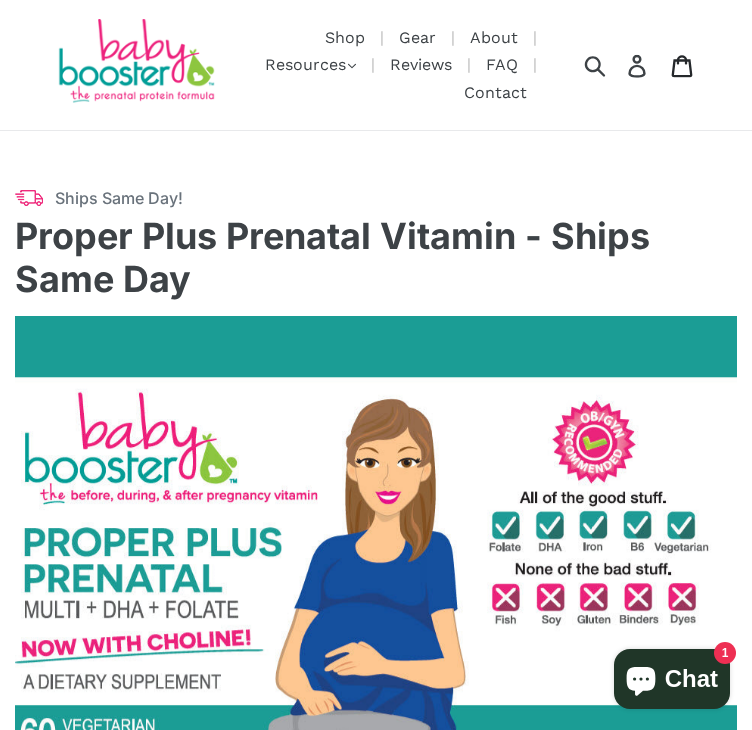 select on "******" 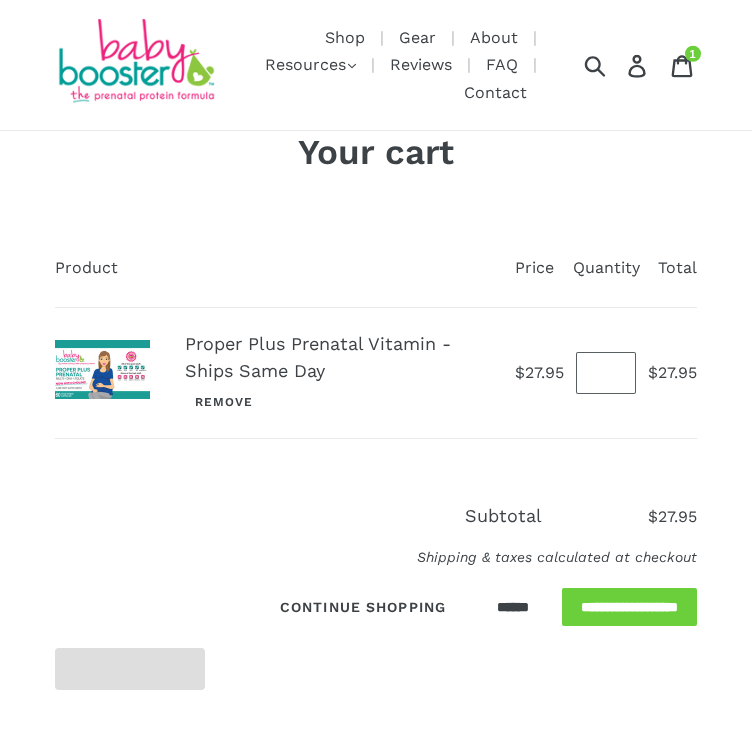scroll, scrollTop: 0, scrollLeft: 0, axis: both 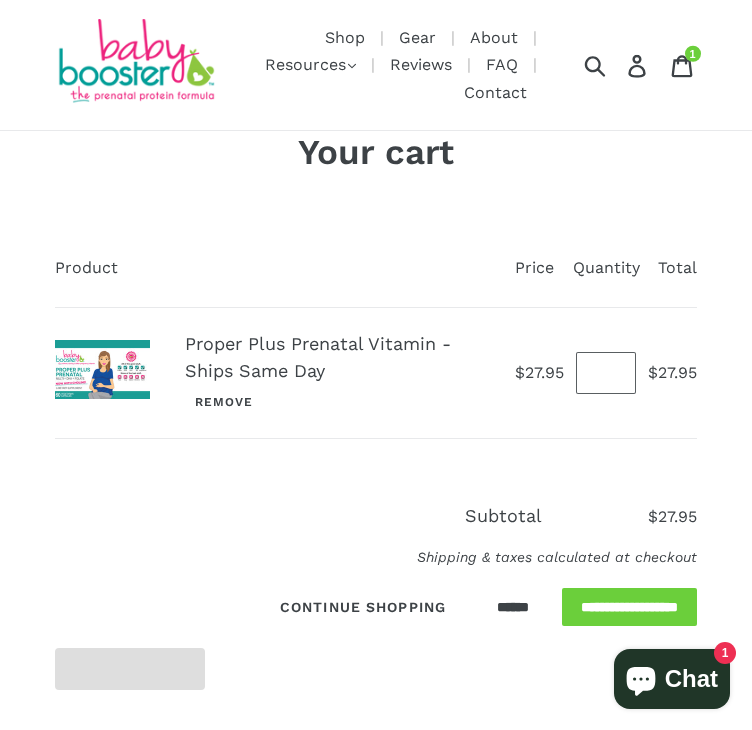 click on "**********" at bounding box center [361, 596] 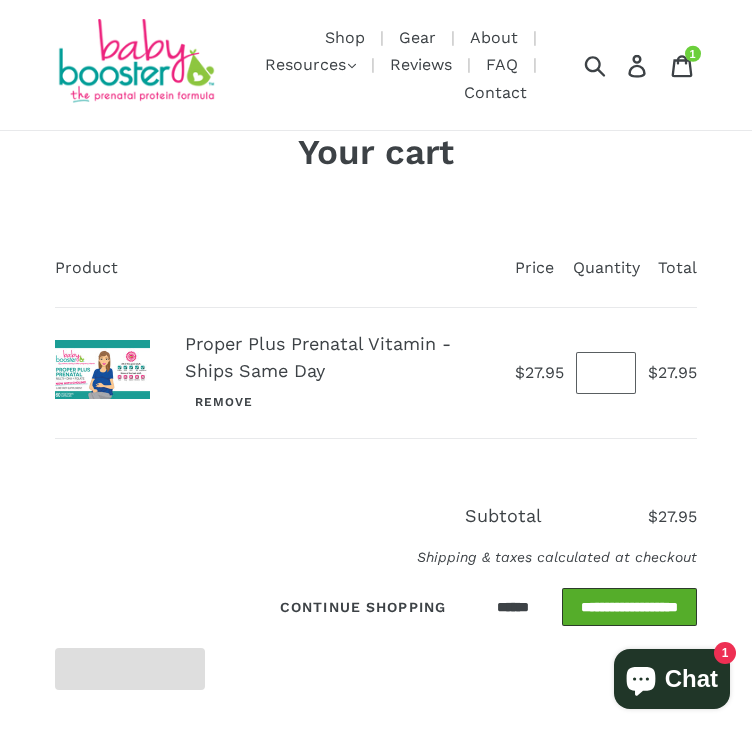 click on "**********" at bounding box center (629, 607) 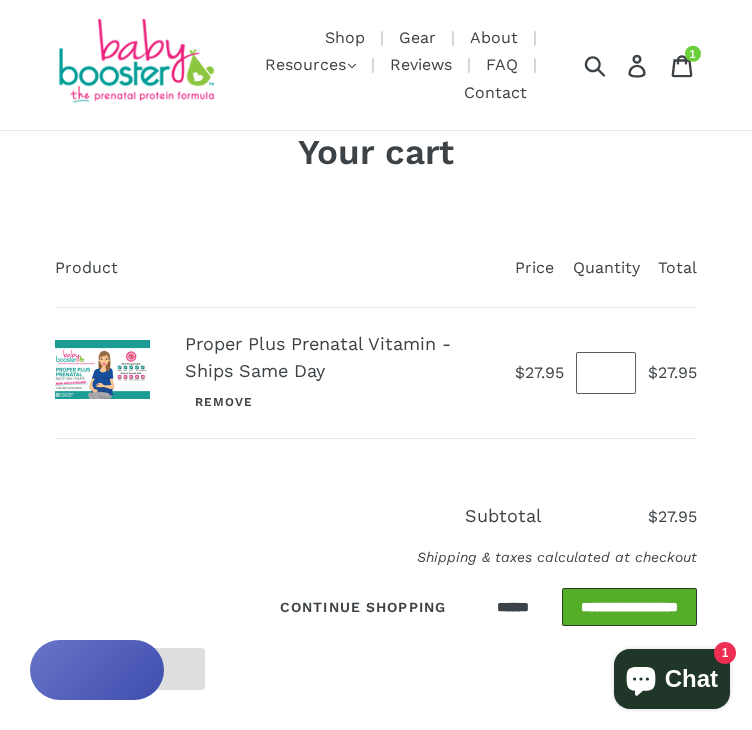 scroll, scrollTop: 0, scrollLeft: 0, axis: both 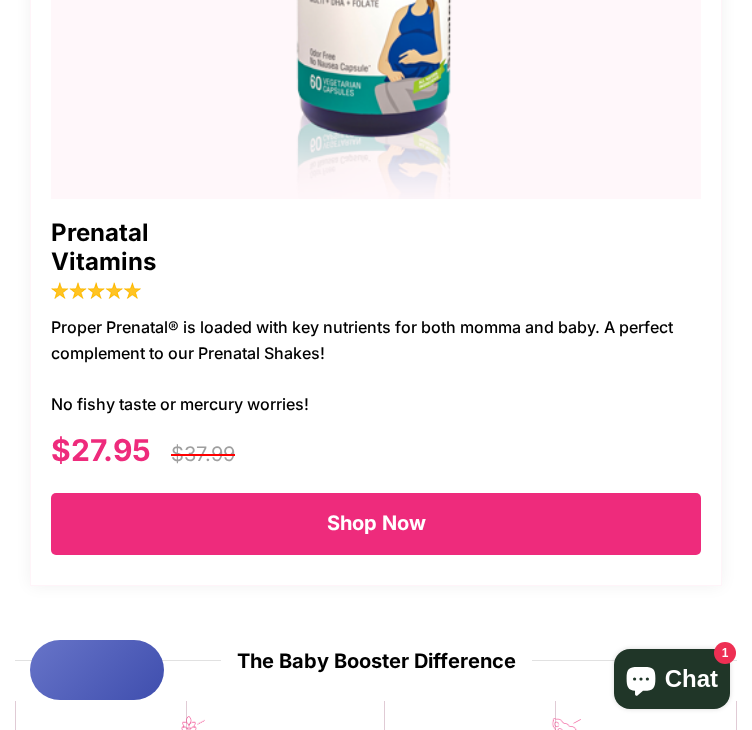 click on "Shop Now" at bounding box center [376, 524] 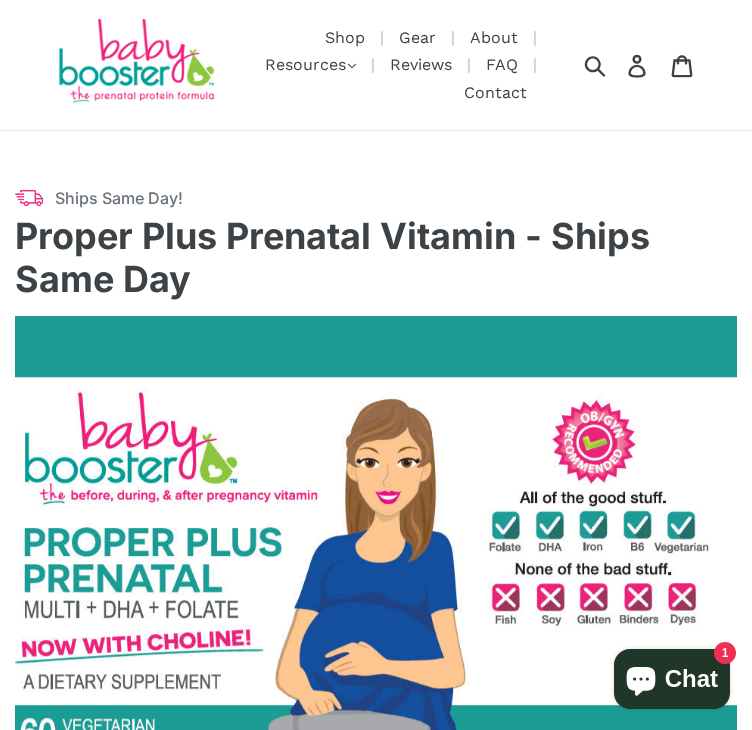 select on "******" 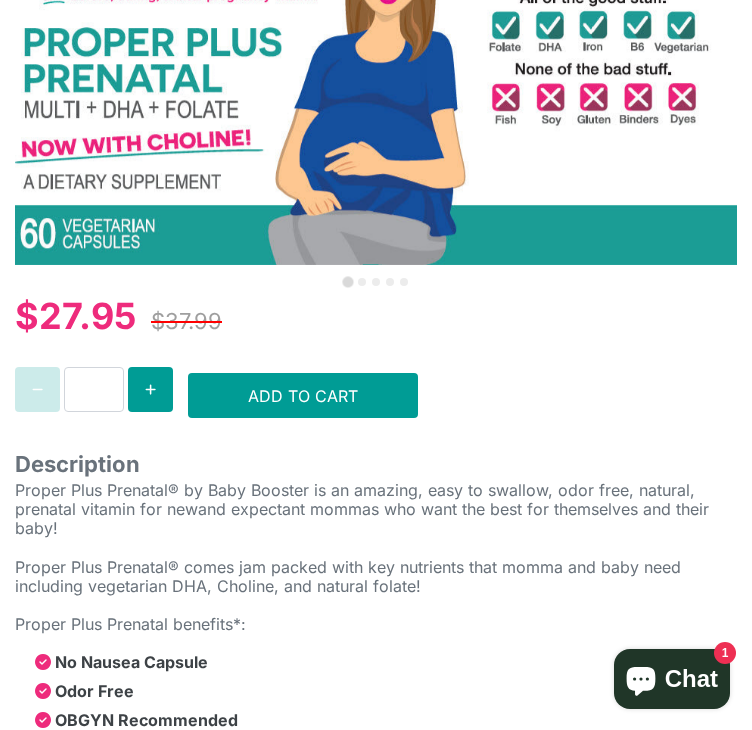 scroll, scrollTop: 0, scrollLeft: 0, axis: both 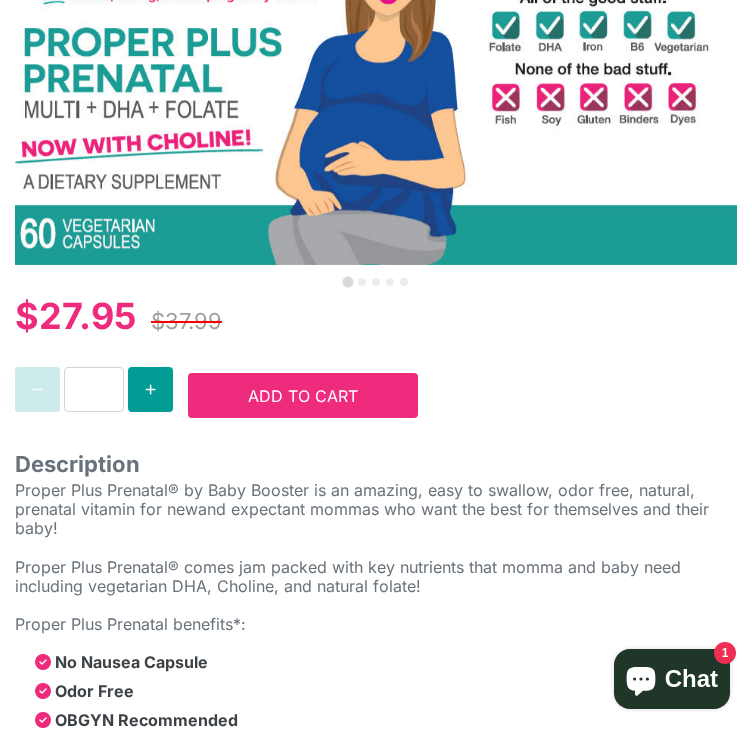 click on "Add to Cart" at bounding box center (303, 395) 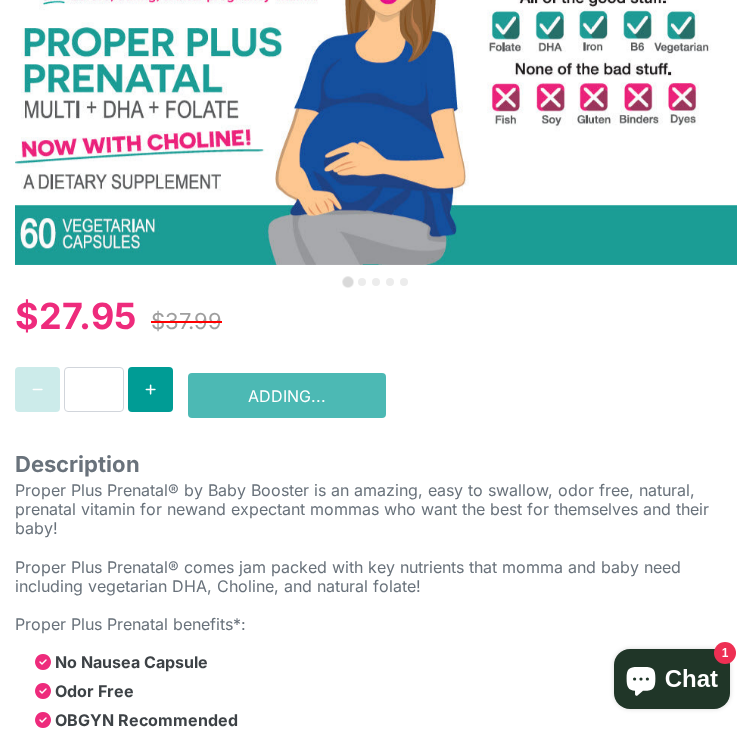 select on "******" 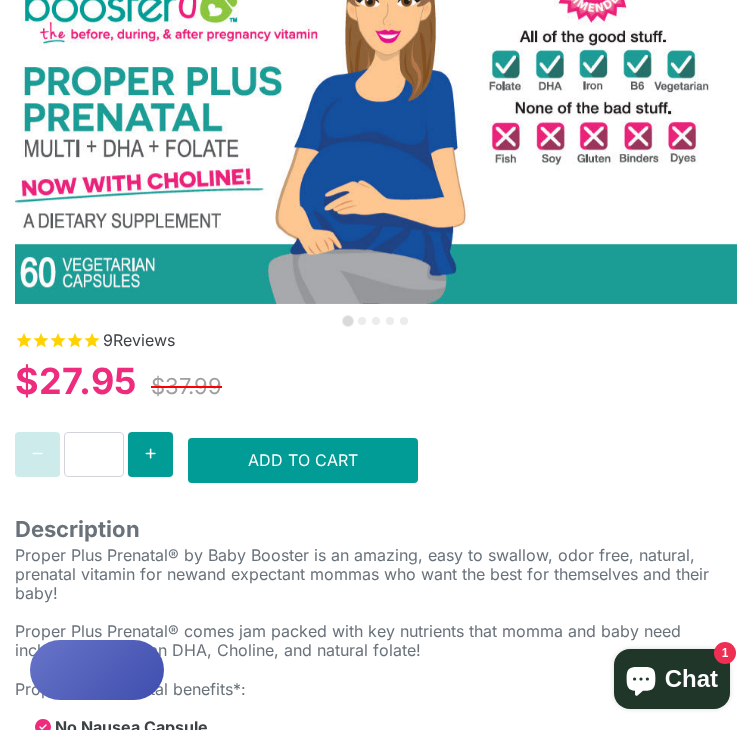 scroll, scrollTop: 0, scrollLeft: 0, axis: both 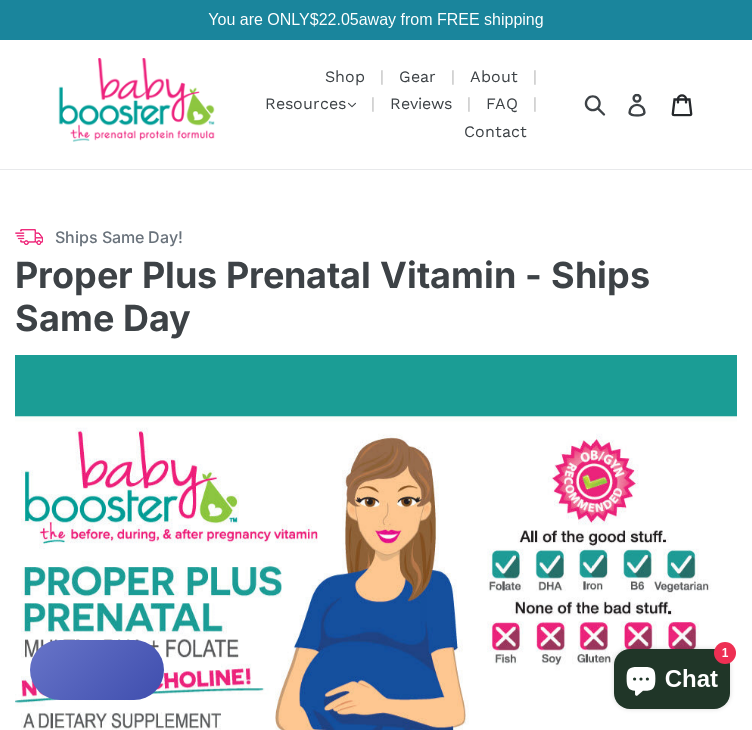 click 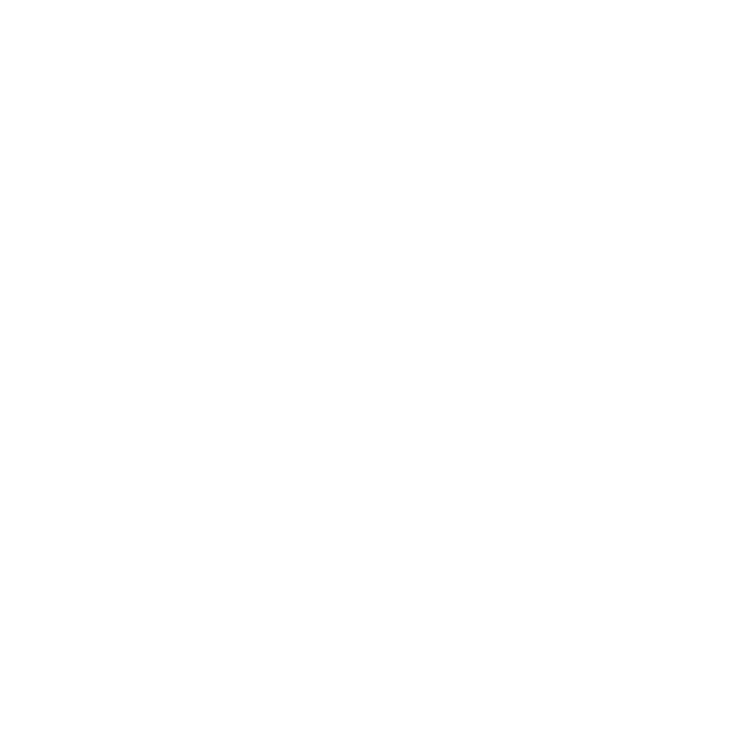 scroll, scrollTop: 0, scrollLeft: 0, axis: both 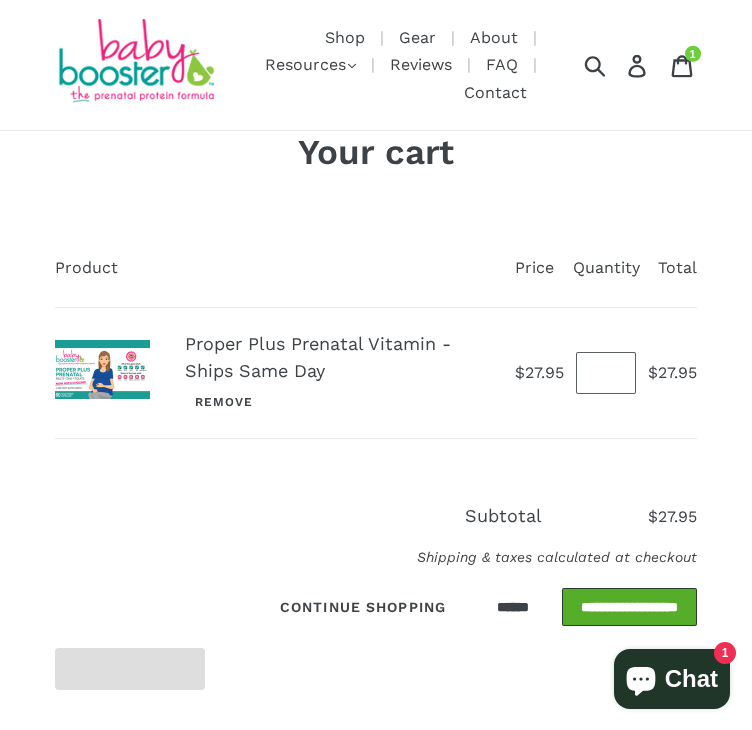 click on "**********" at bounding box center (629, 607) 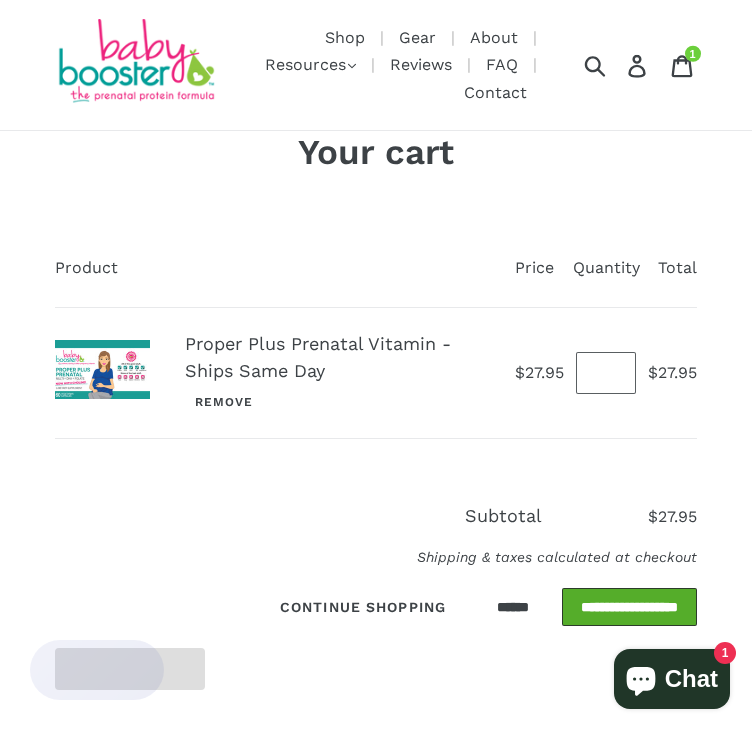 scroll, scrollTop: 0, scrollLeft: 0, axis: both 